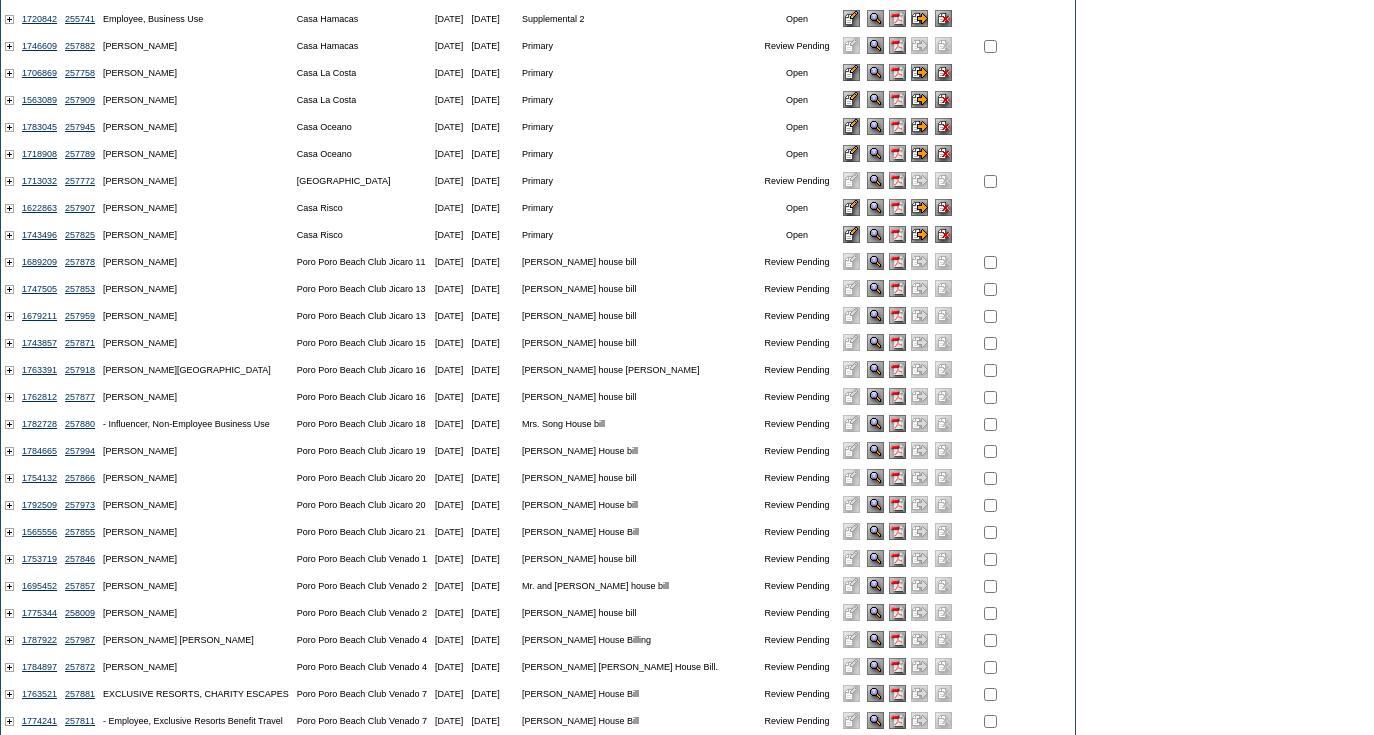 scroll, scrollTop: 767, scrollLeft: 0, axis: vertical 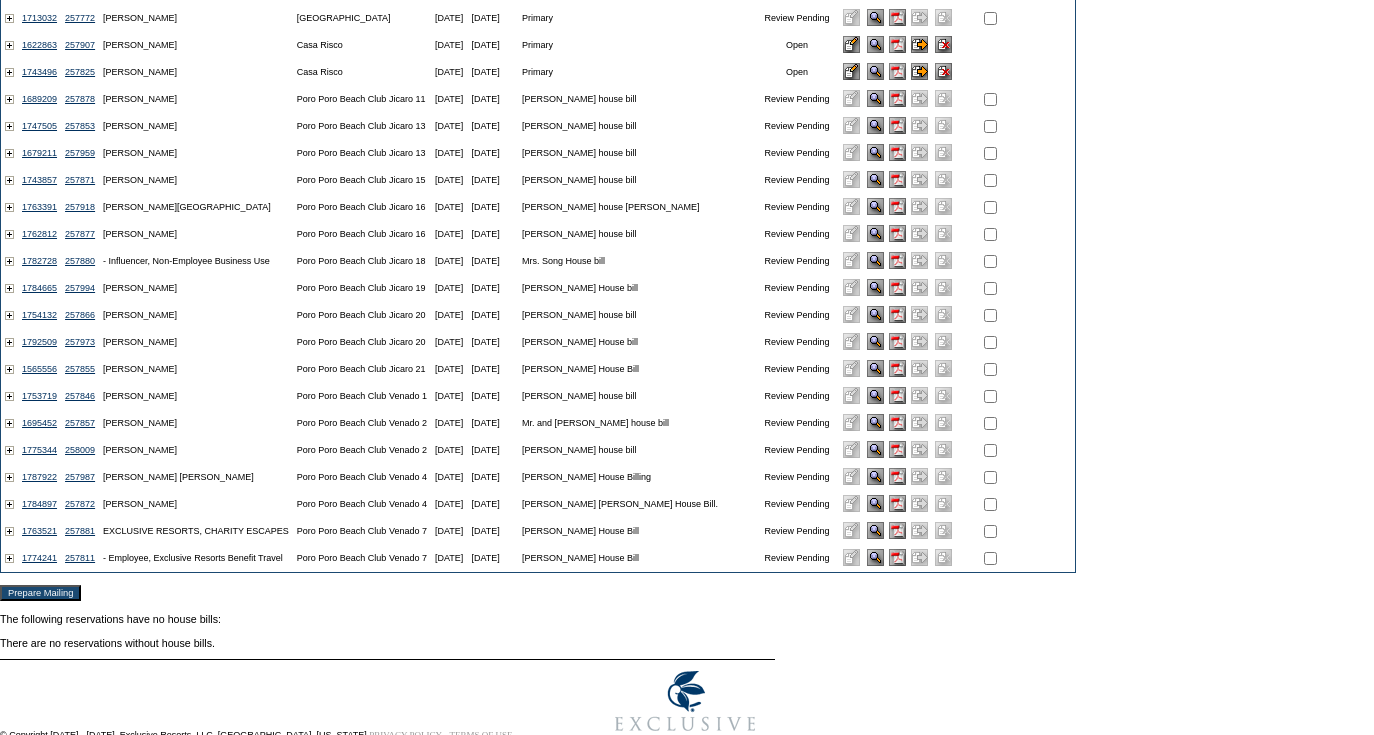 click at bounding box center [990, 99] 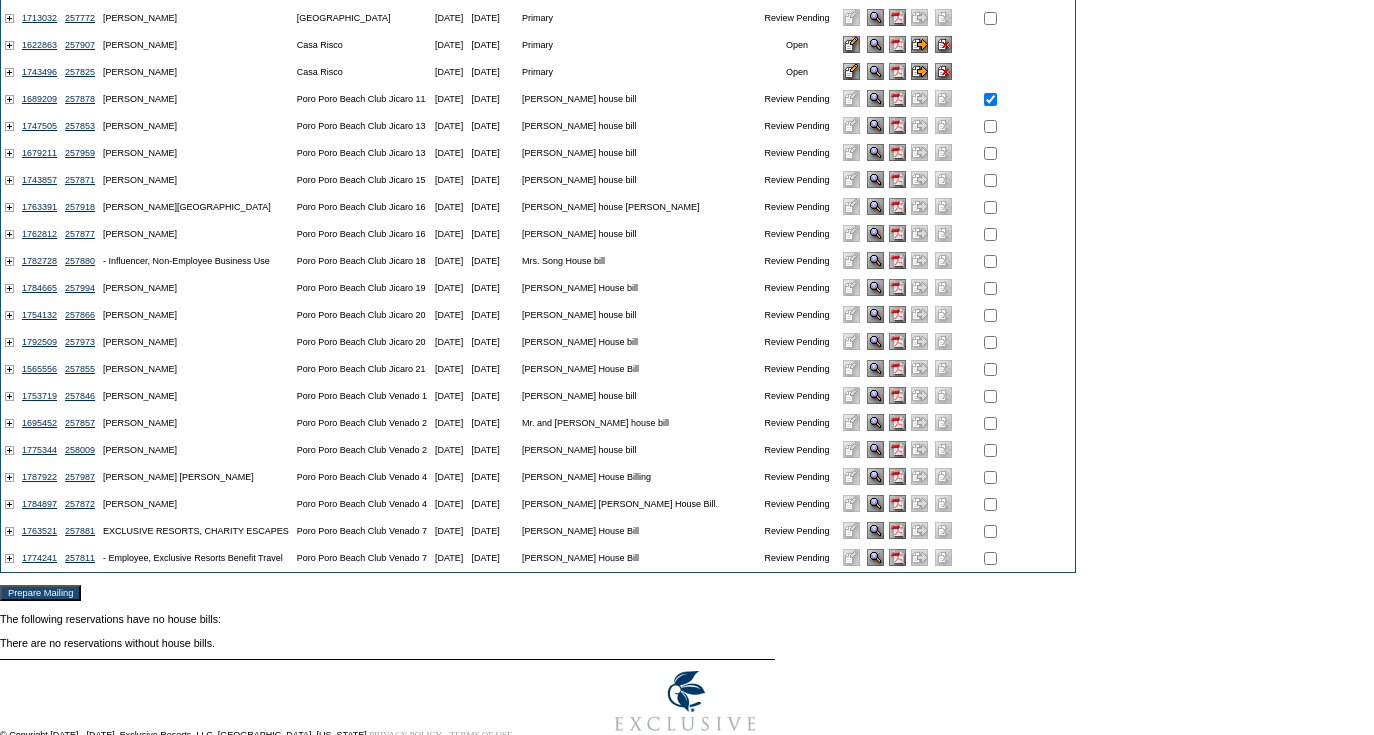 click at bounding box center [990, 126] 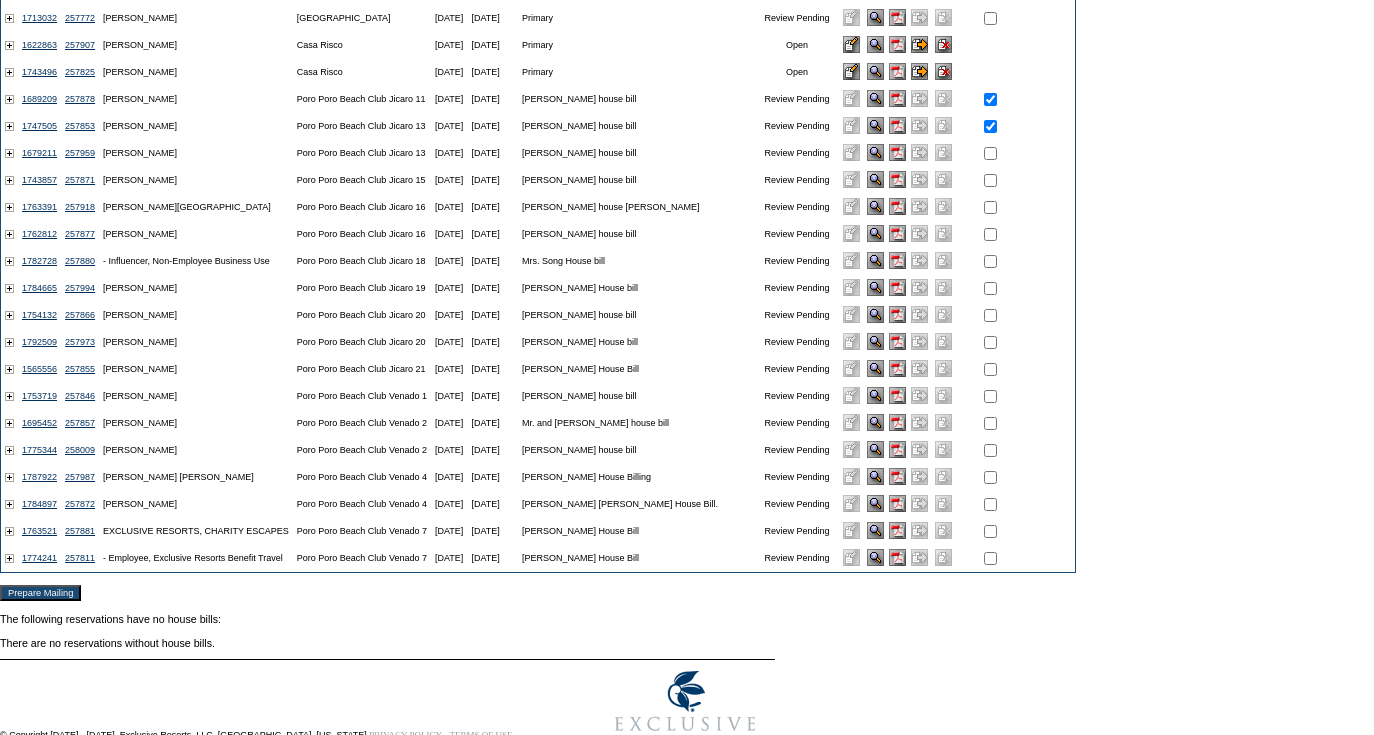 click at bounding box center [990, 153] 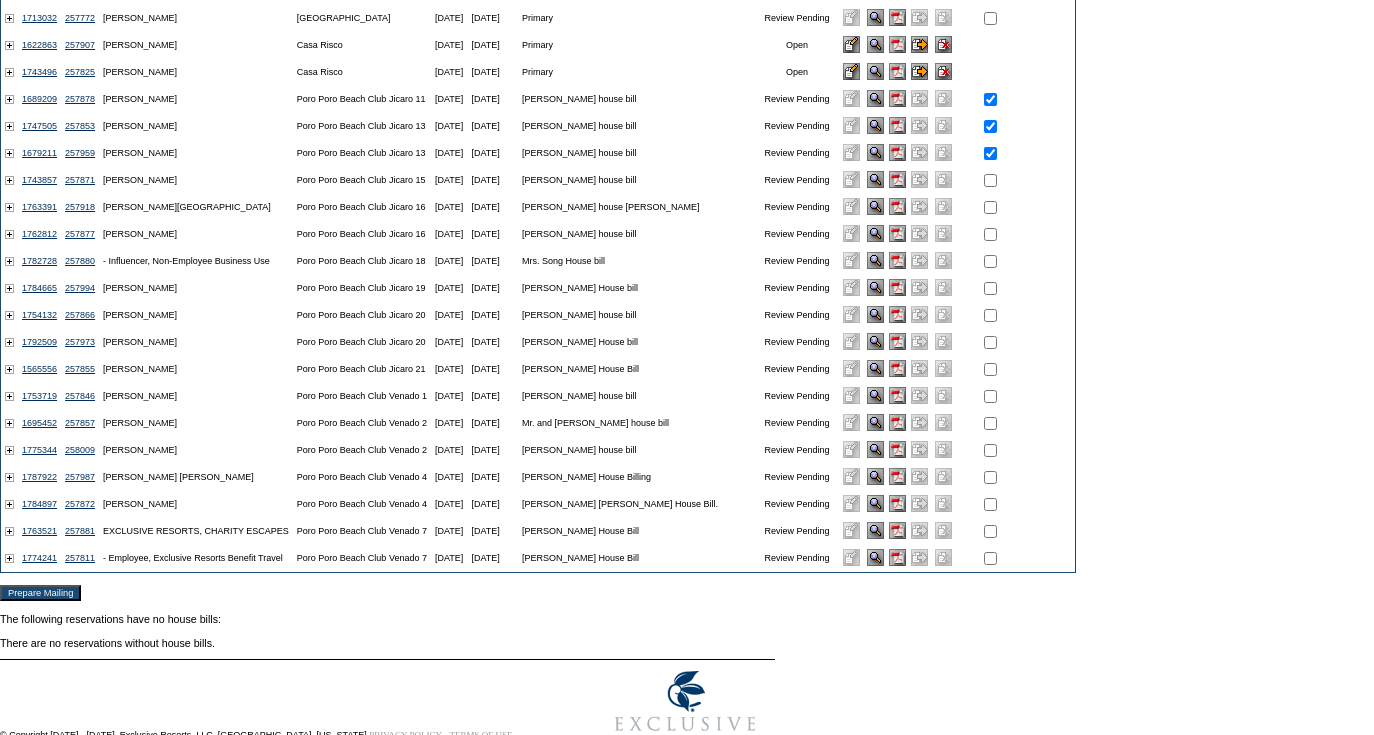 click at bounding box center [990, 180] 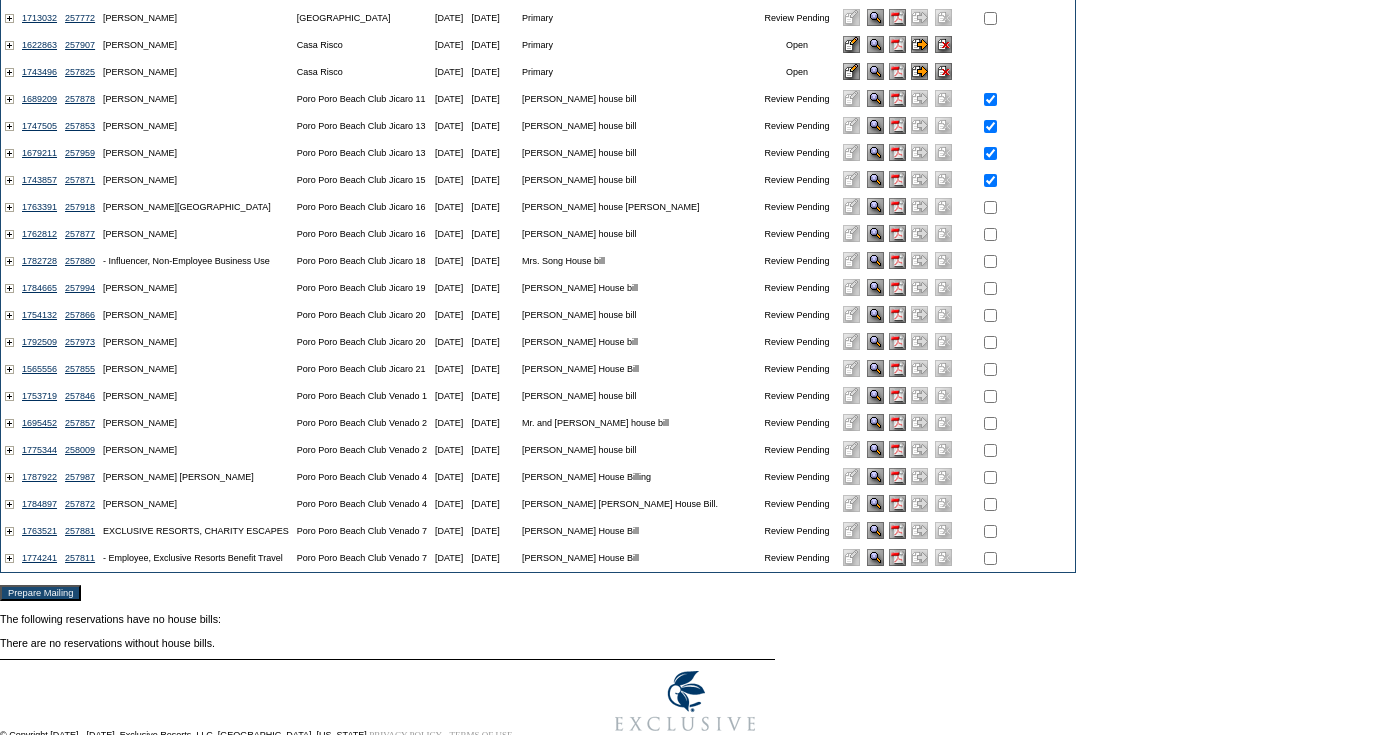 click at bounding box center [990, 207] 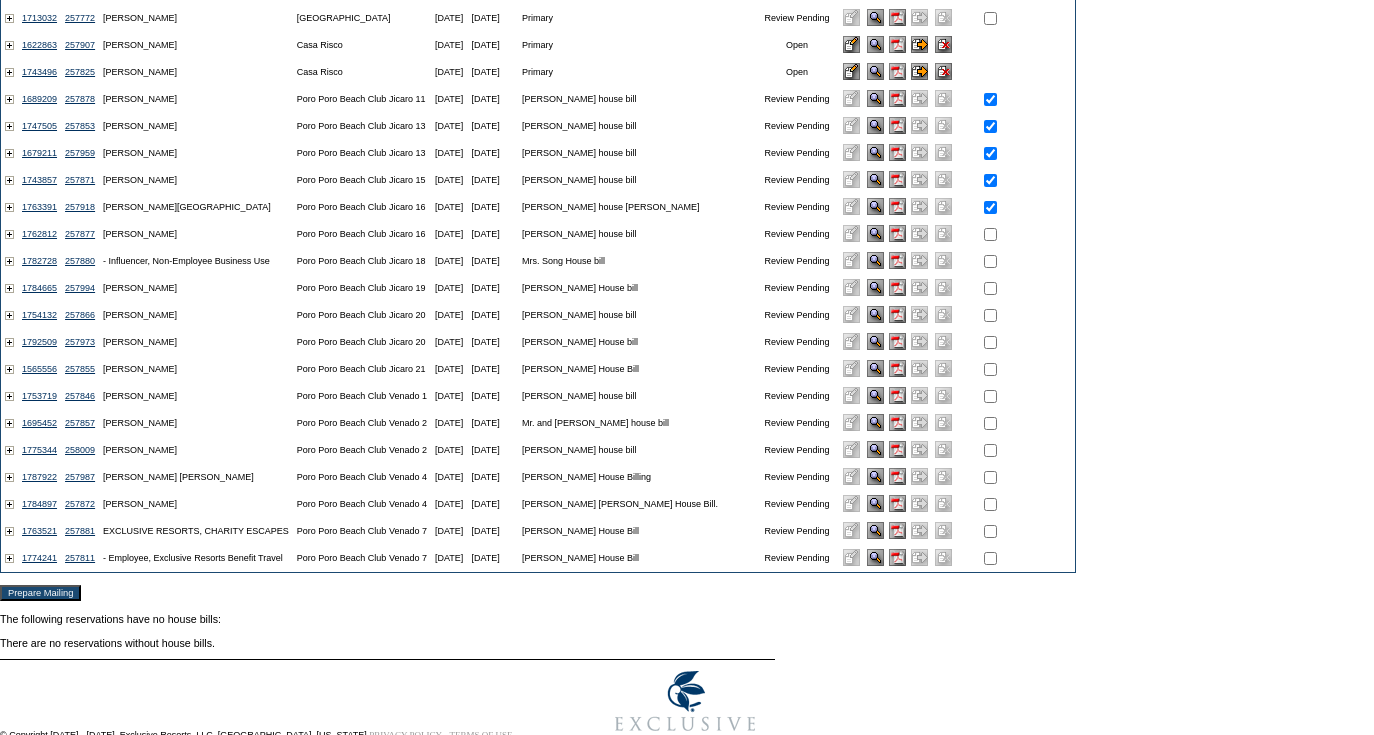 click at bounding box center (990, -522) 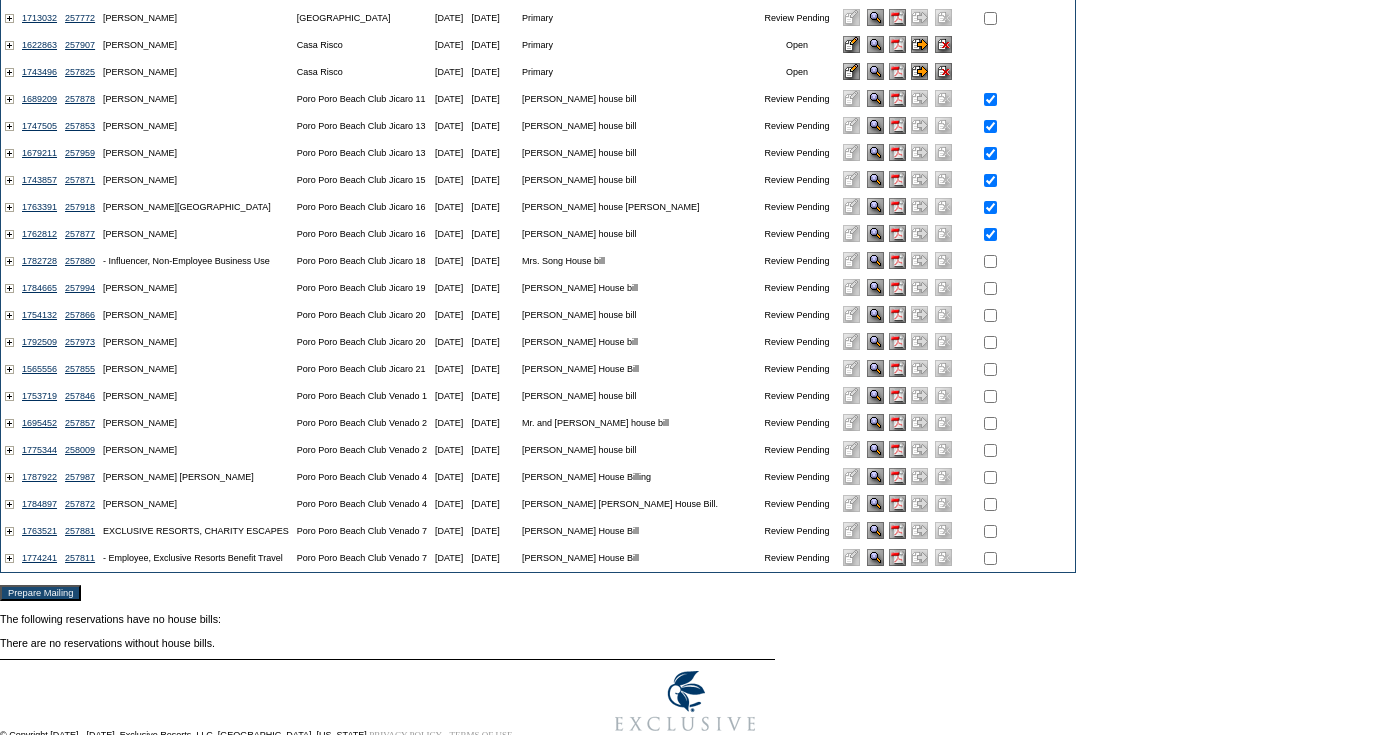 click at bounding box center [990, -522] 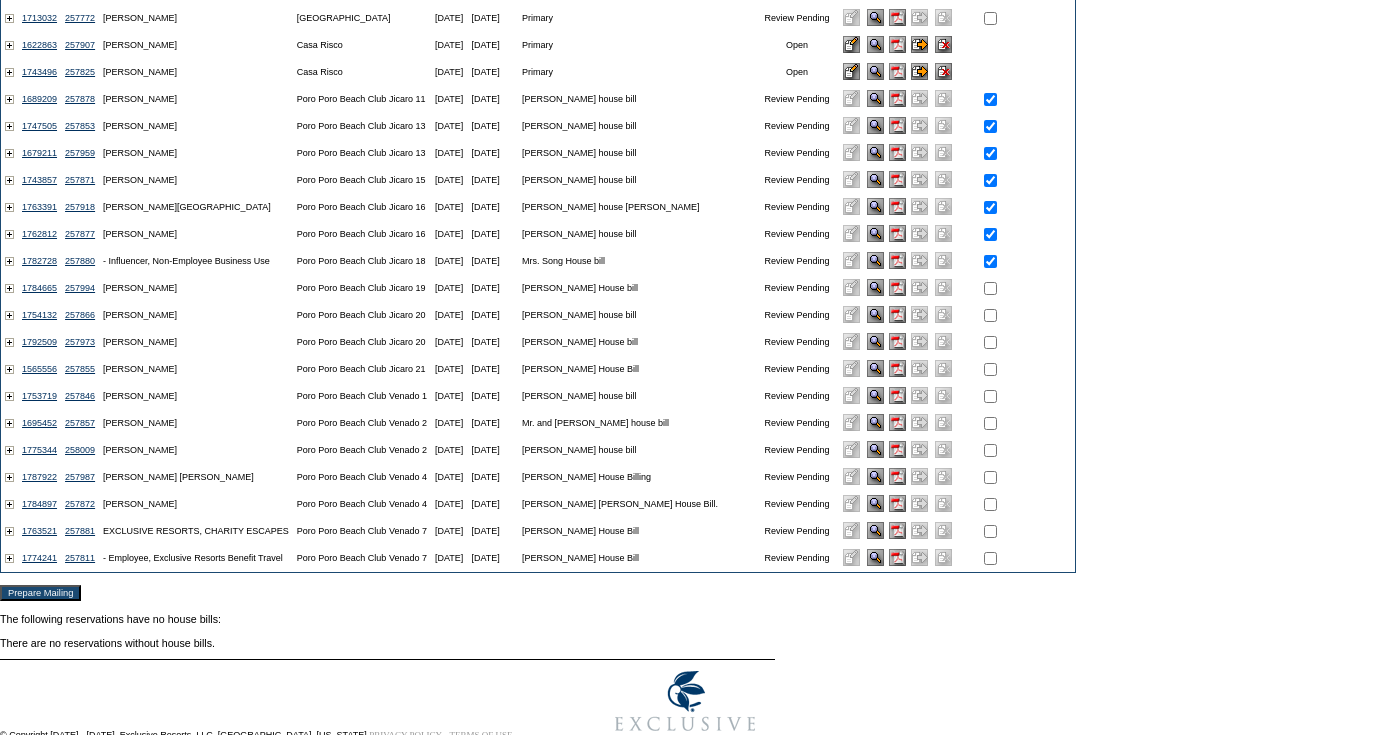 click at bounding box center (990, 288) 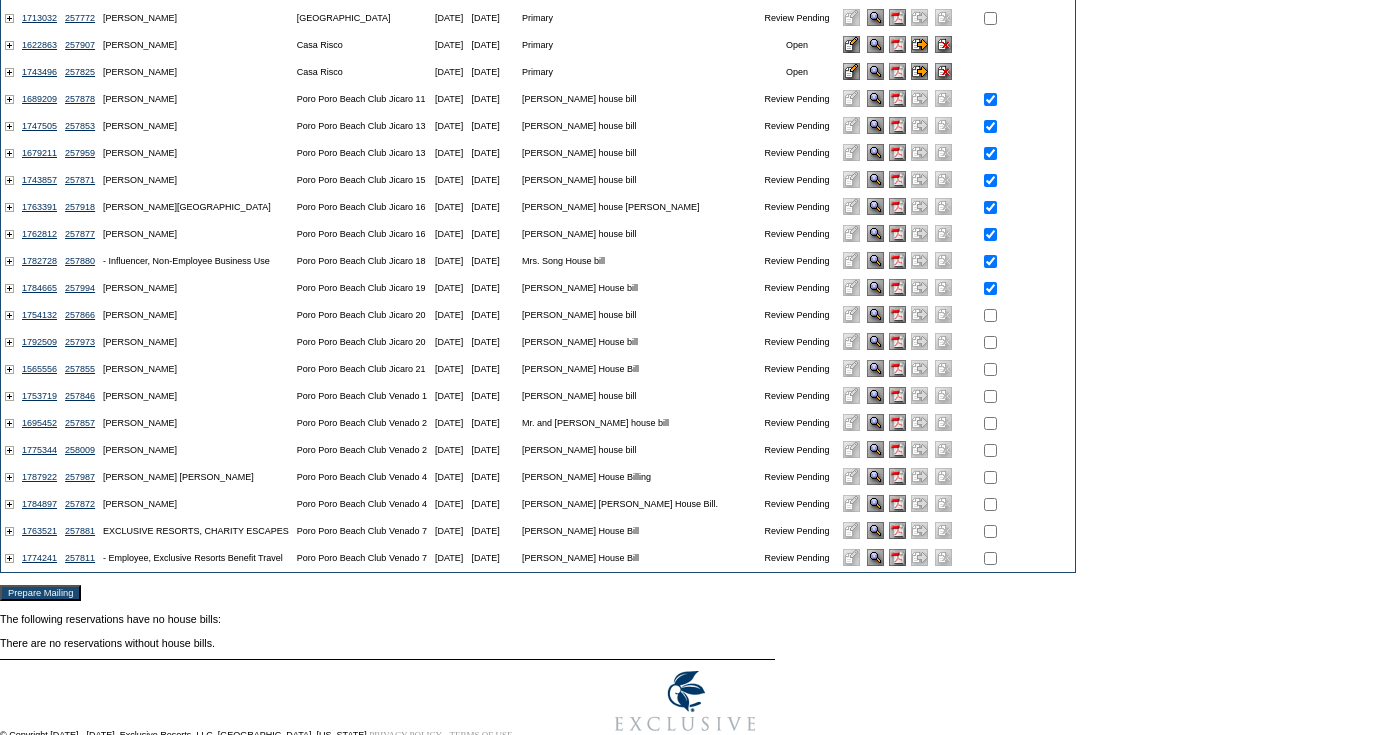 click at bounding box center [990, -522] 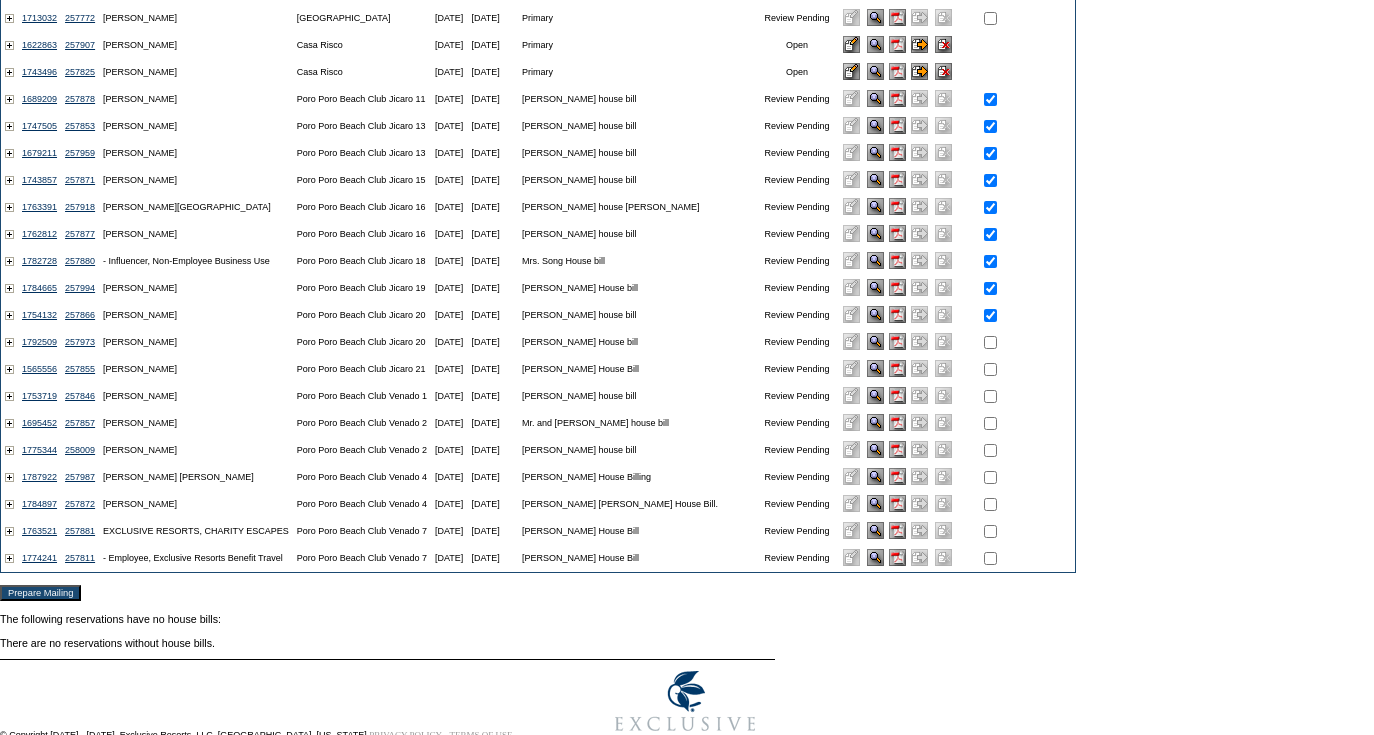 click at bounding box center (990, 342) 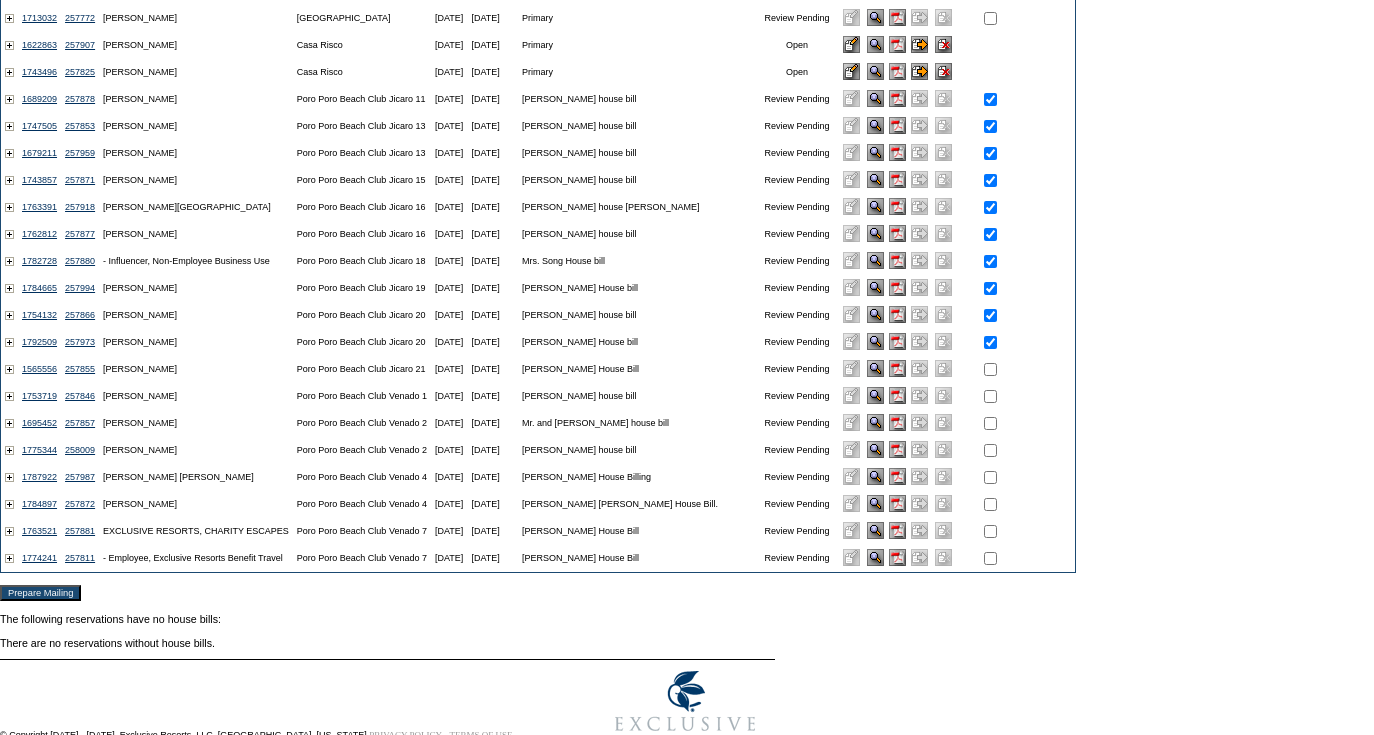 click at bounding box center [990, 369] 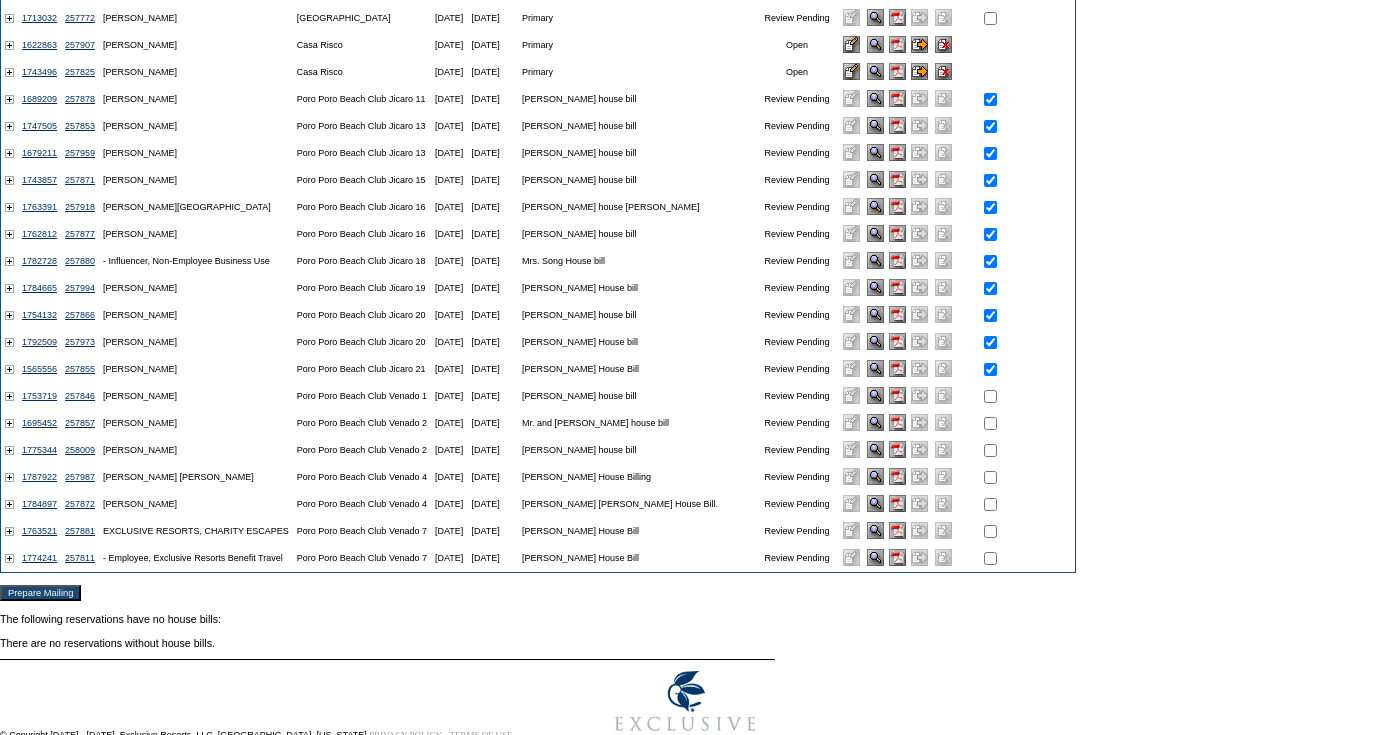 click at bounding box center (990, 396) 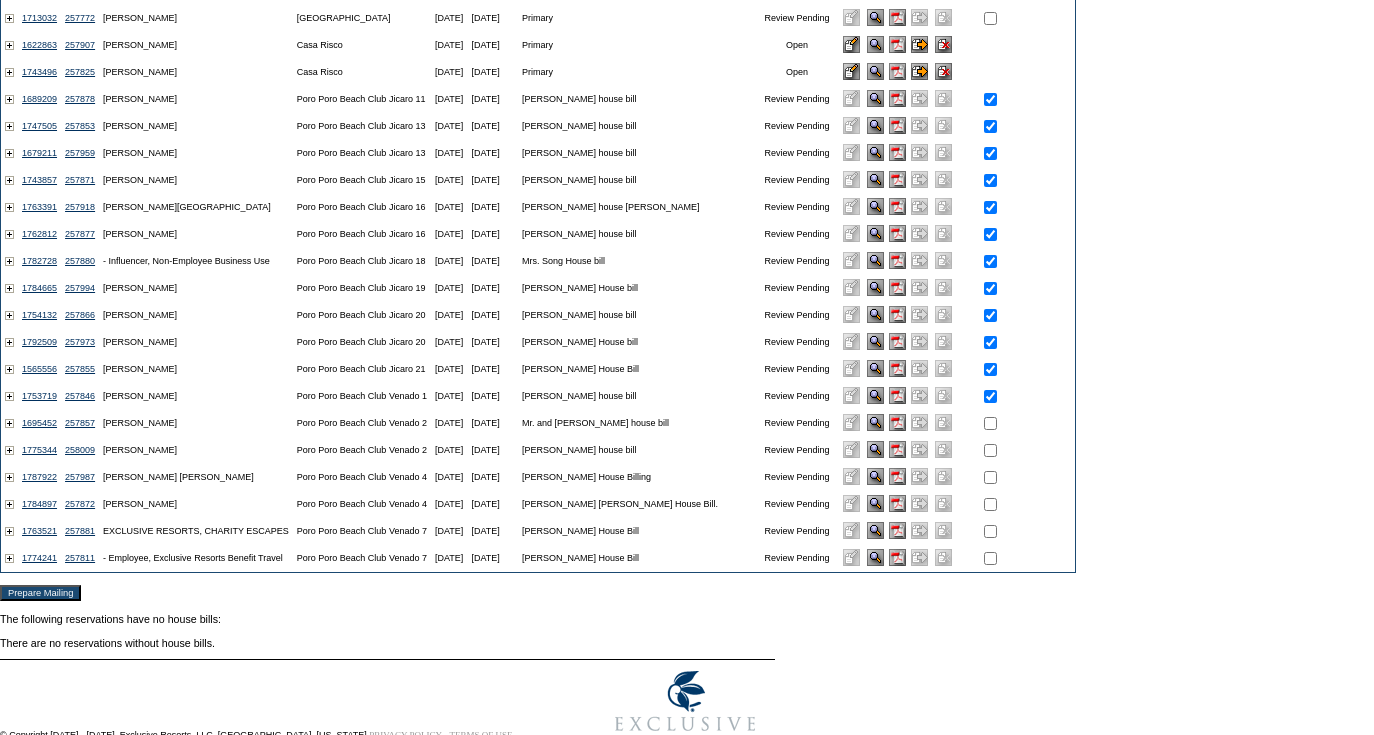 click at bounding box center [990, 423] 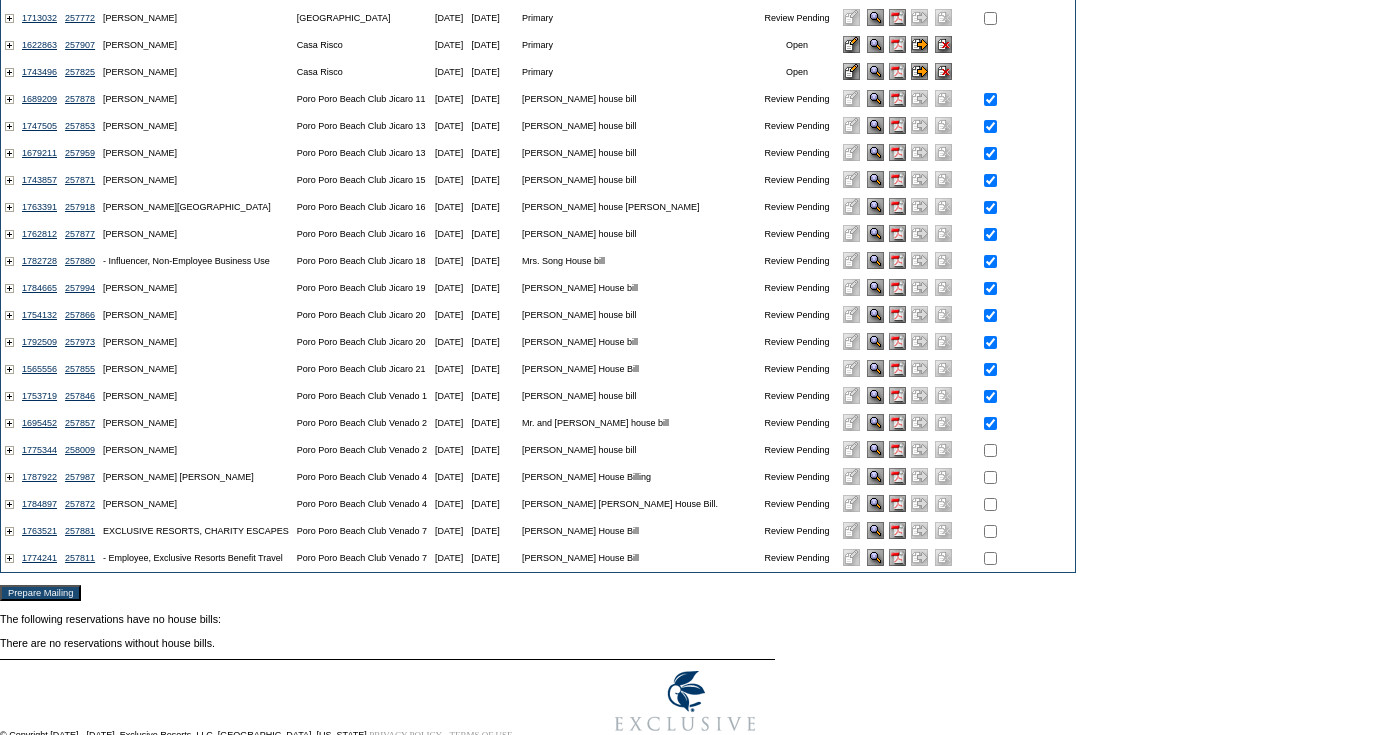 click at bounding box center [990, 450] 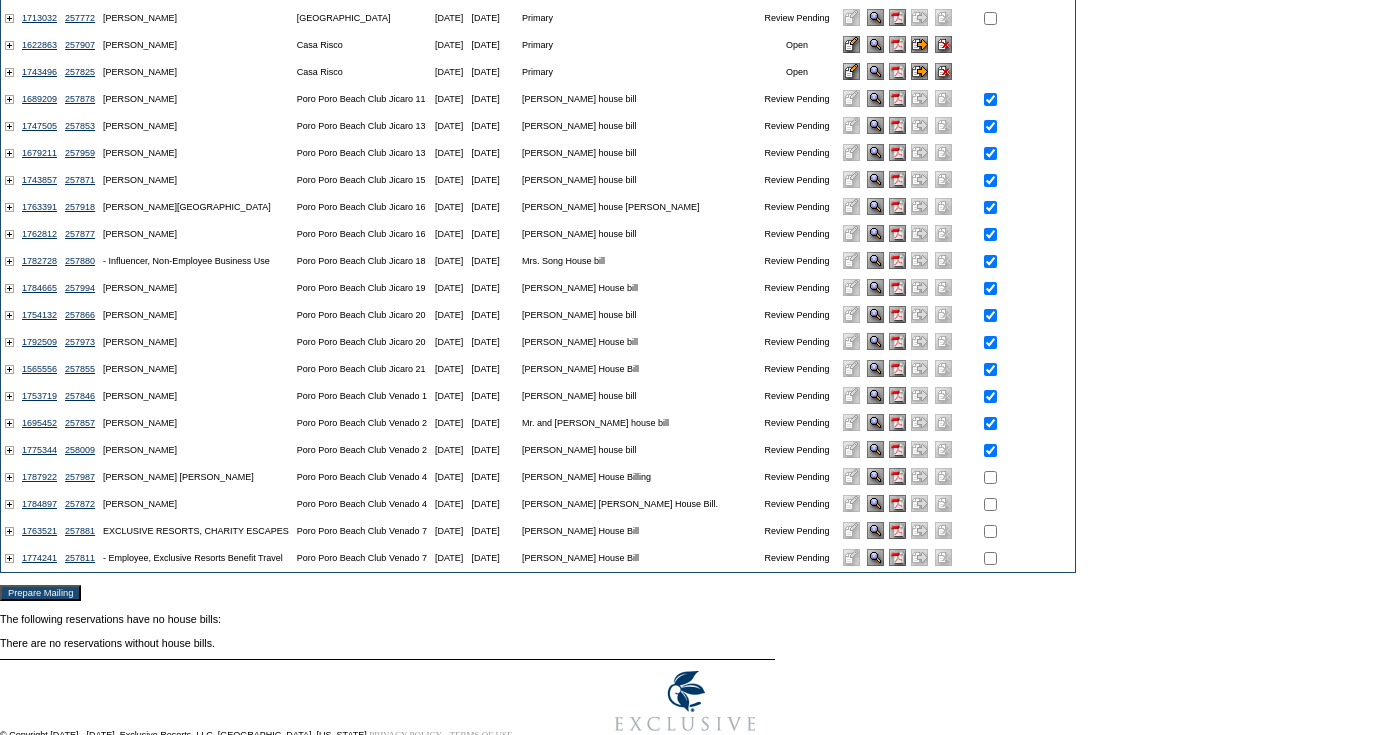 click at bounding box center [990, 477] 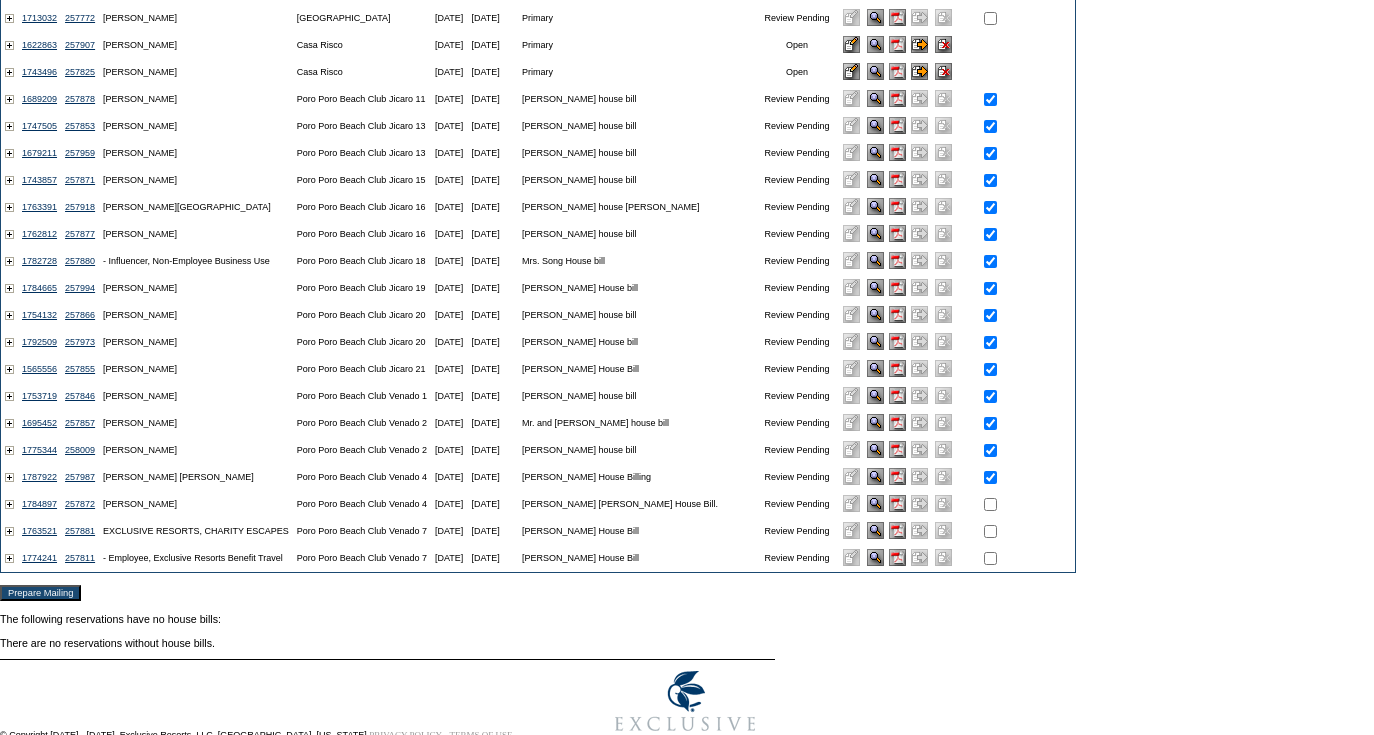 click at bounding box center [990, 504] 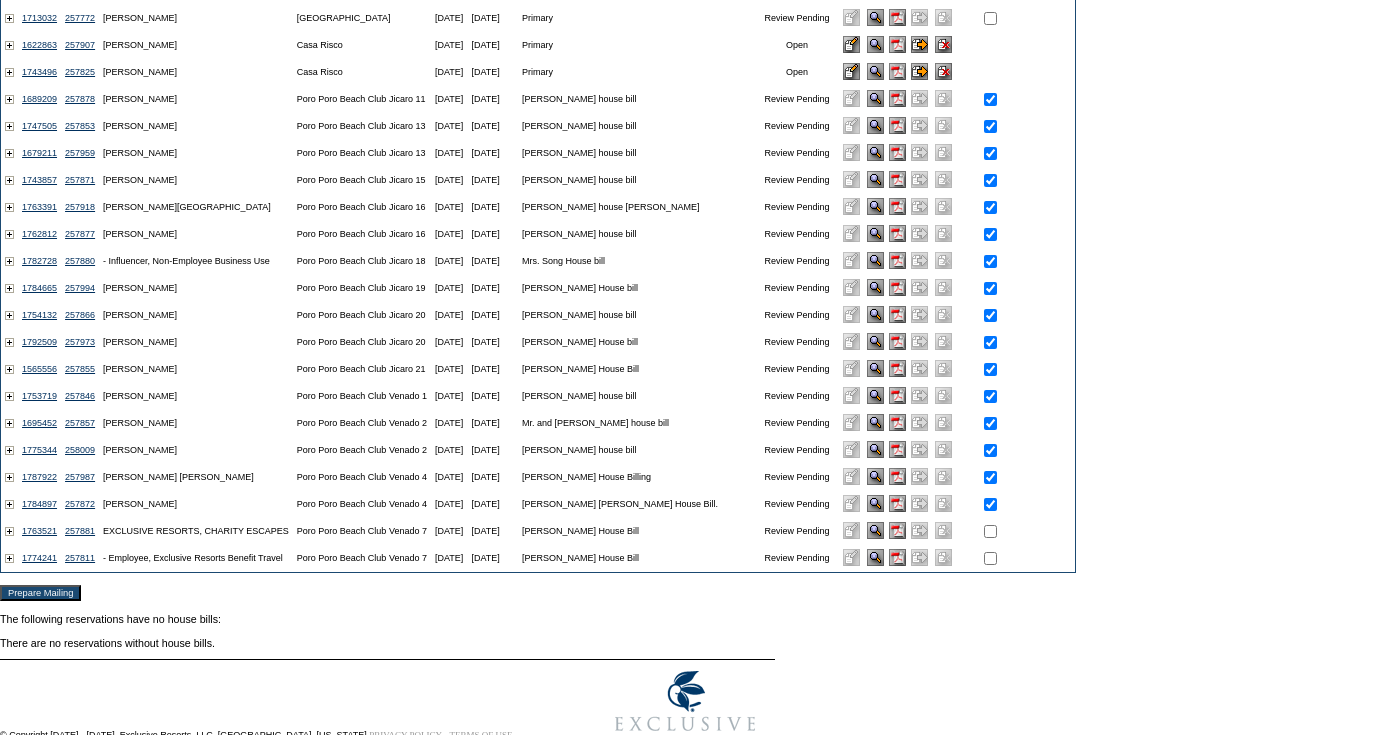 click at bounding box center (990, 531) 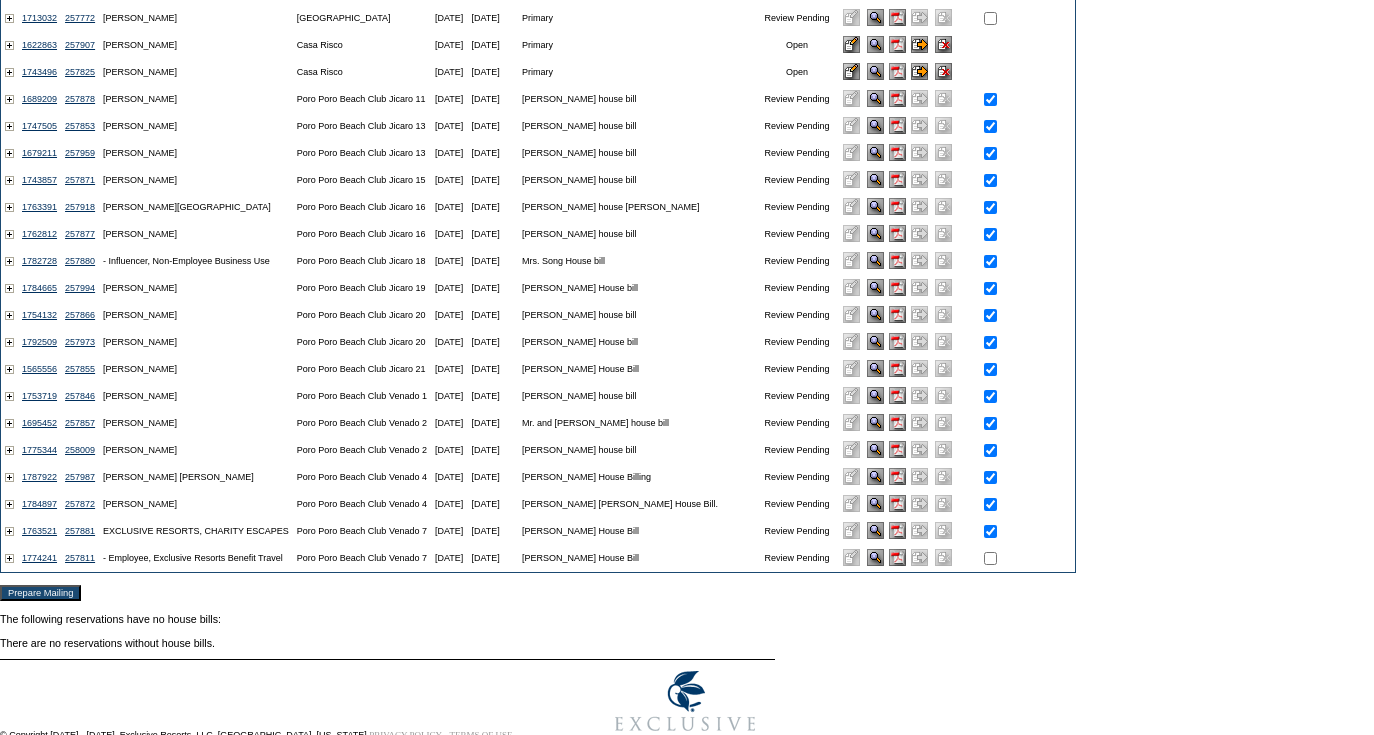 click at bounding box center (990, 558) 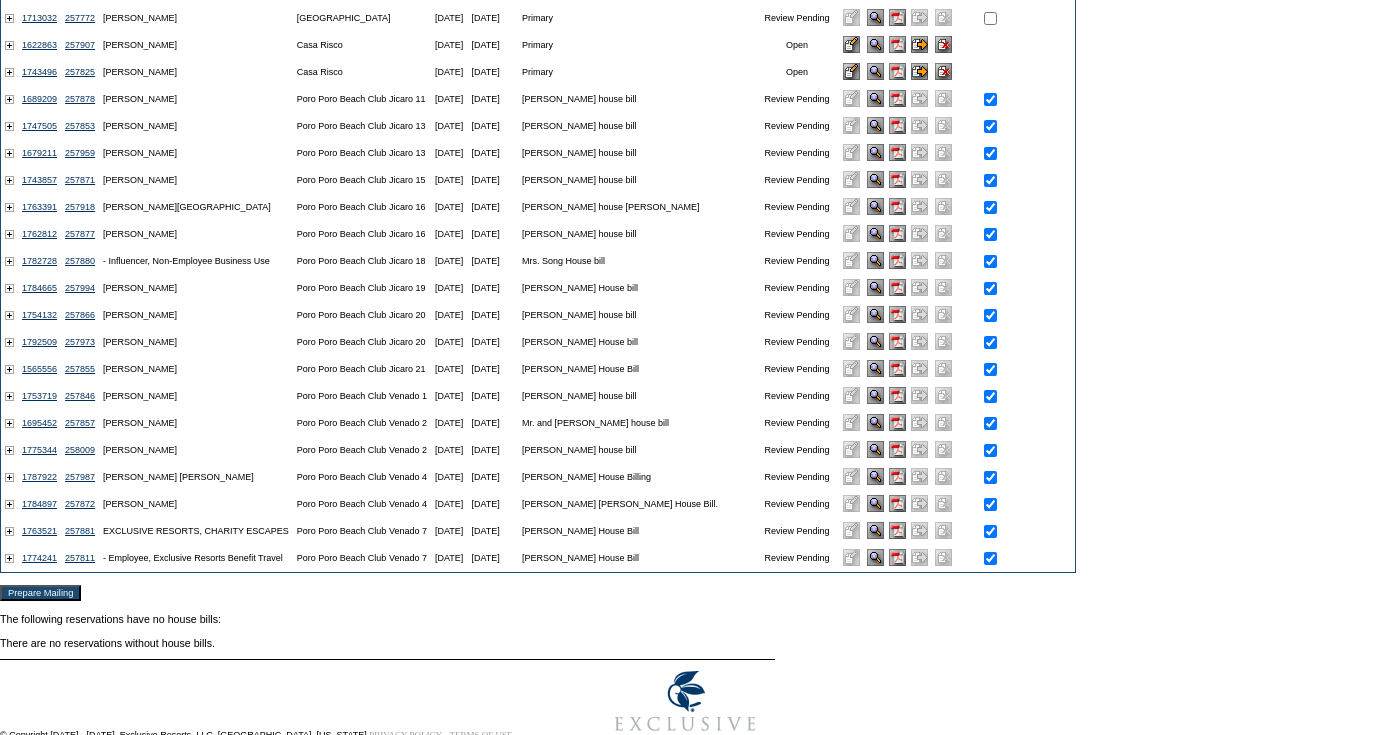 click on "Prepare Mailing" at bounding box center [40, 593] 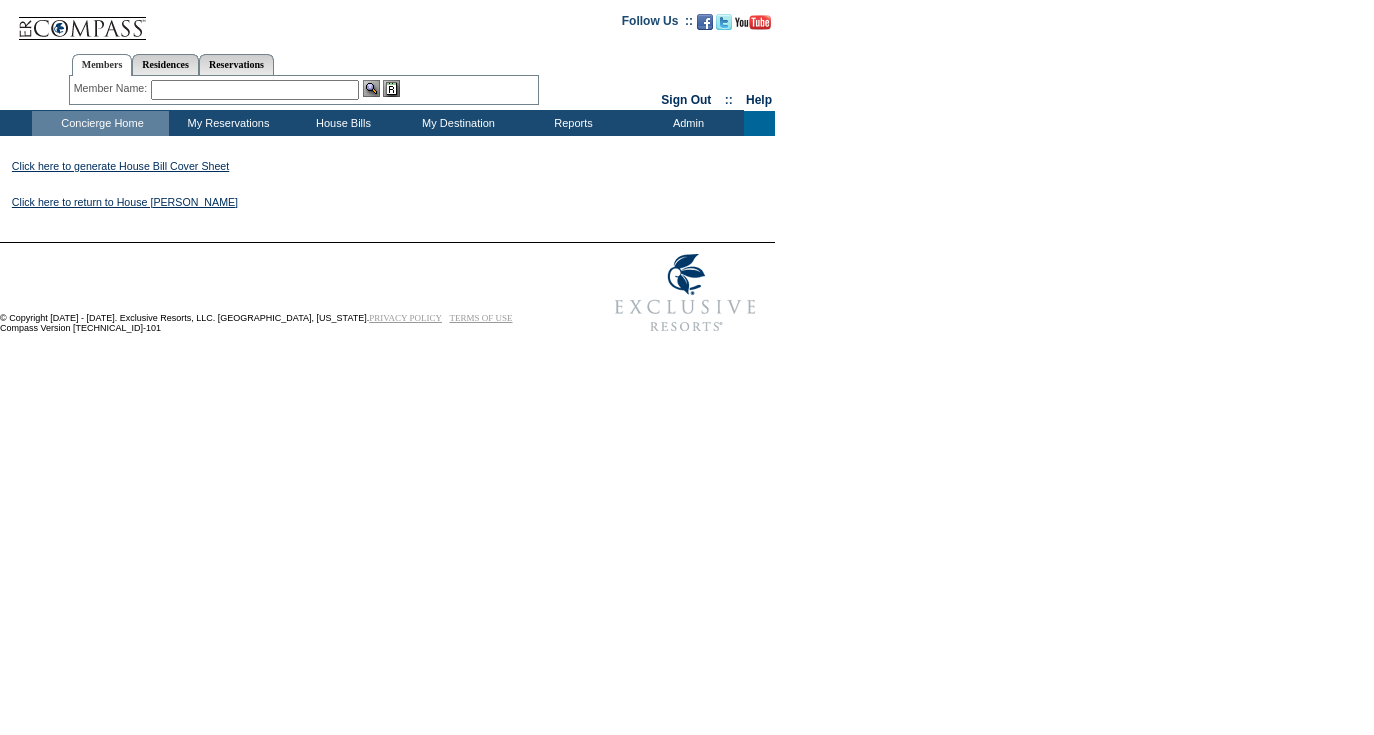 scroll, scrollTop: 0, scrollLeft: 0, axis: both 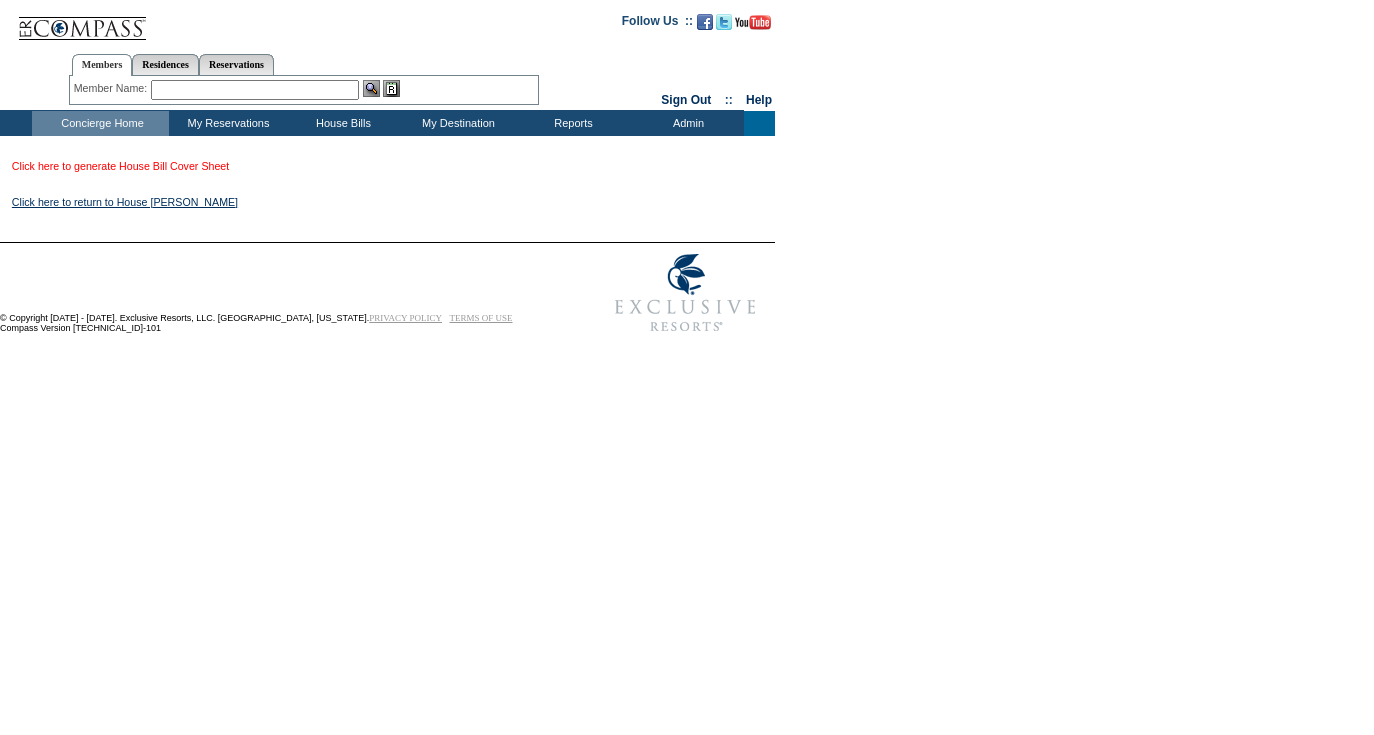 click on "Click here to generate House Bill Cover Sheet" at bounding box center (120, 166) 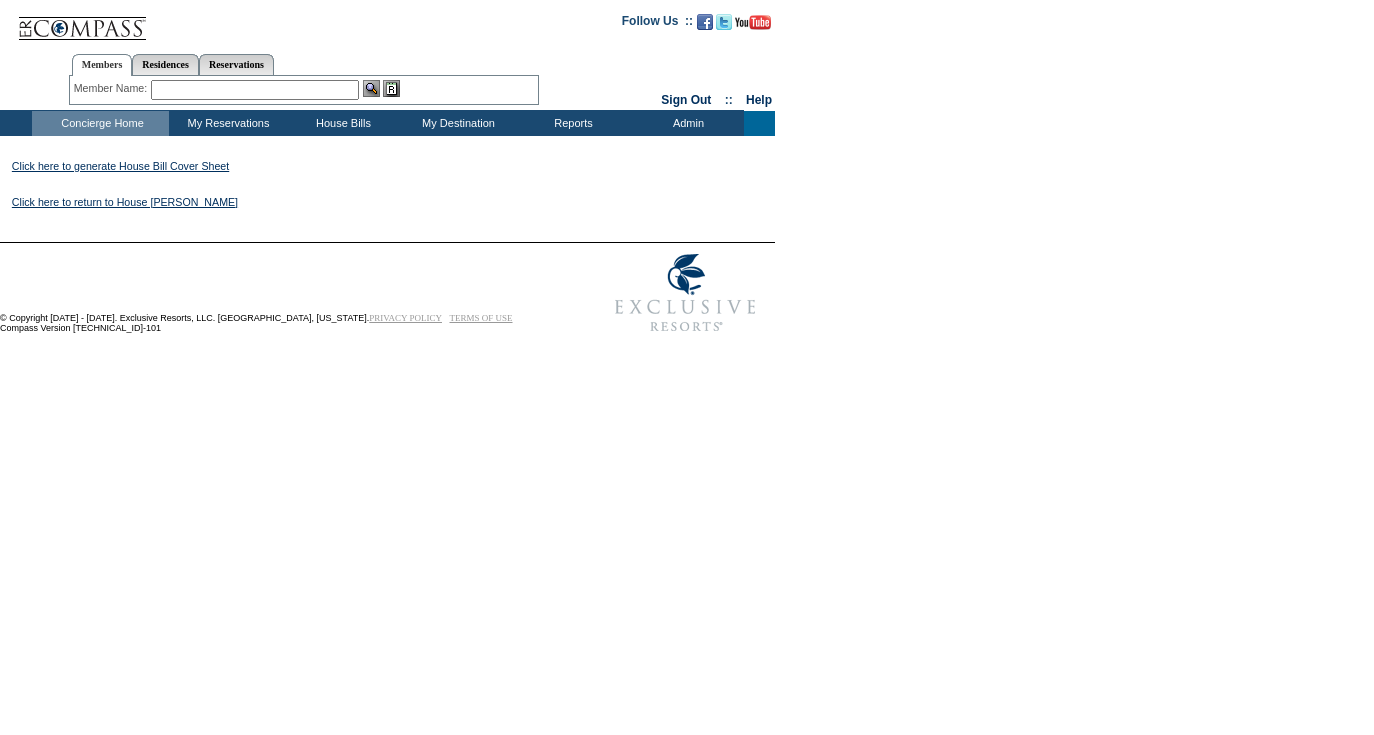 click on "Follow Us  ::" at bounding box center (687, 116) 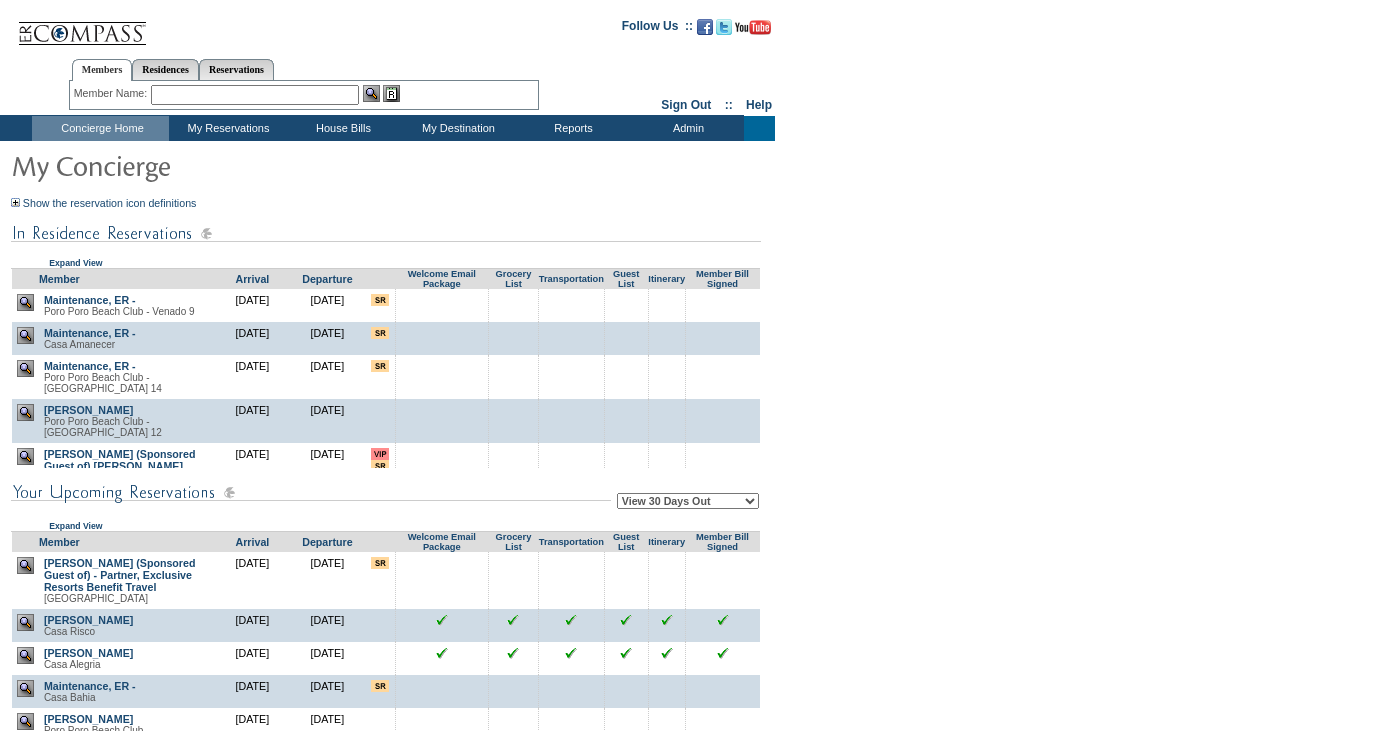 scroll, scrollTop: 0, scrollLeft: 0, axis: both 